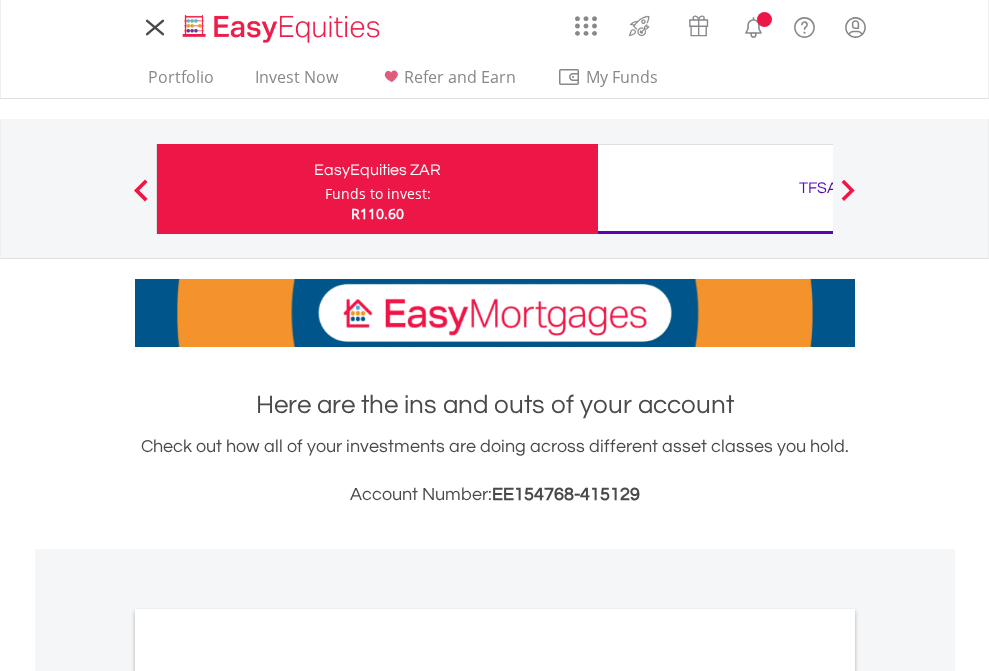 scroll, scrollTop: 0, scrollLeft: 0, axis: both 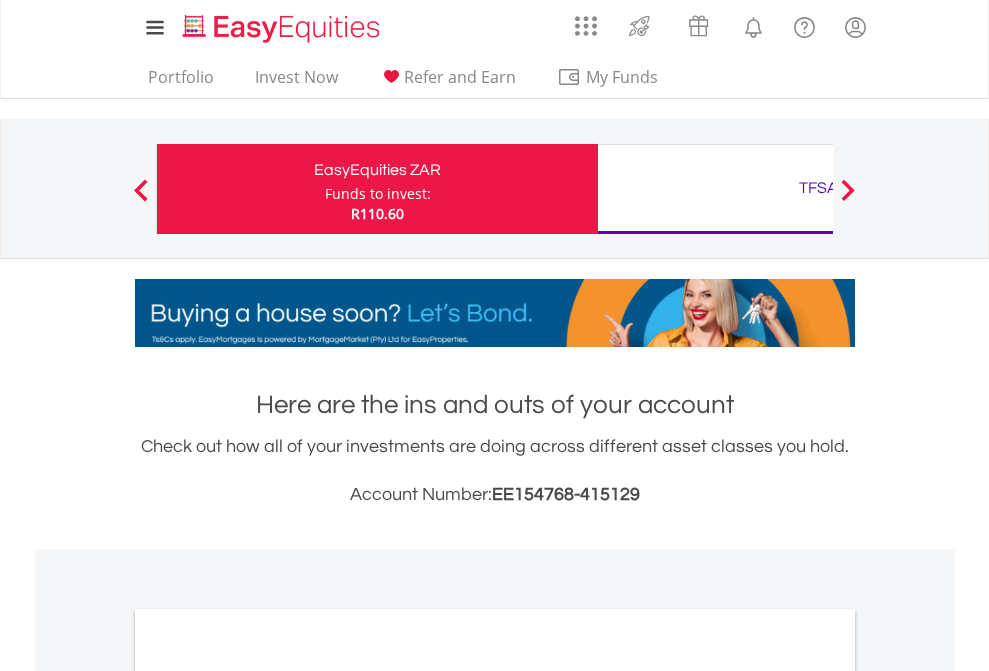 click on "Funds to invest:" at bounding box center (378, 194) 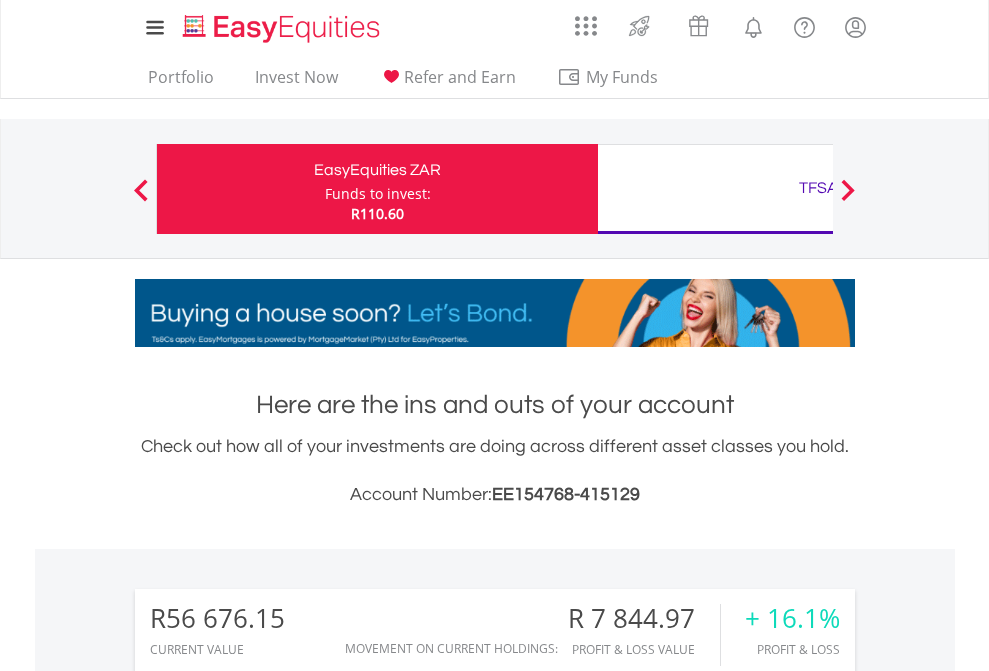 scroll, scrollTop: 999808, scrollLeft: 999687, axis: both 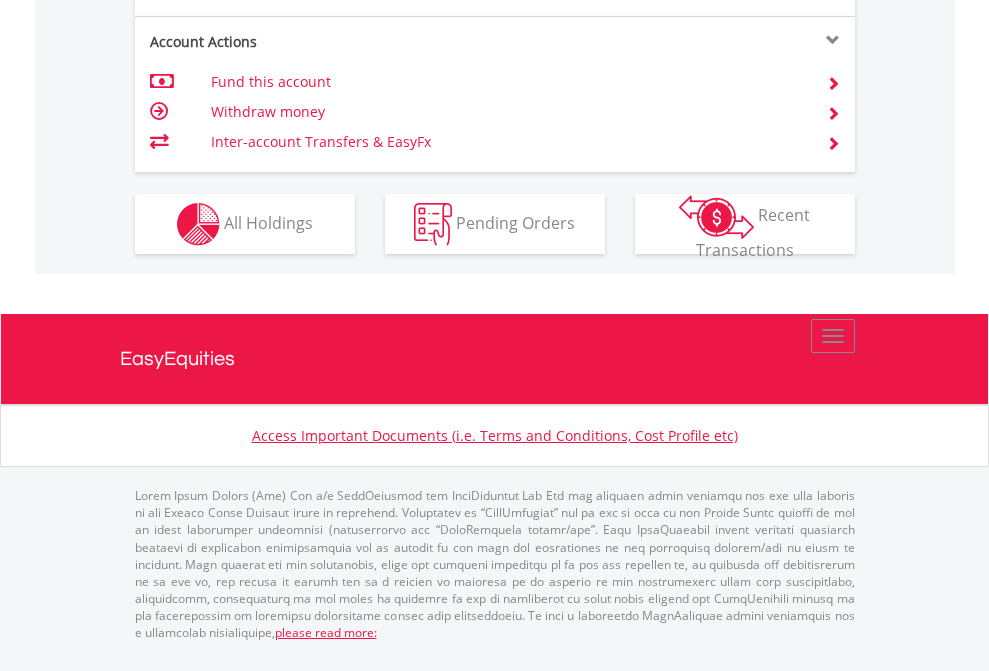 click on "Investment types" at bounding box center [706, -337] 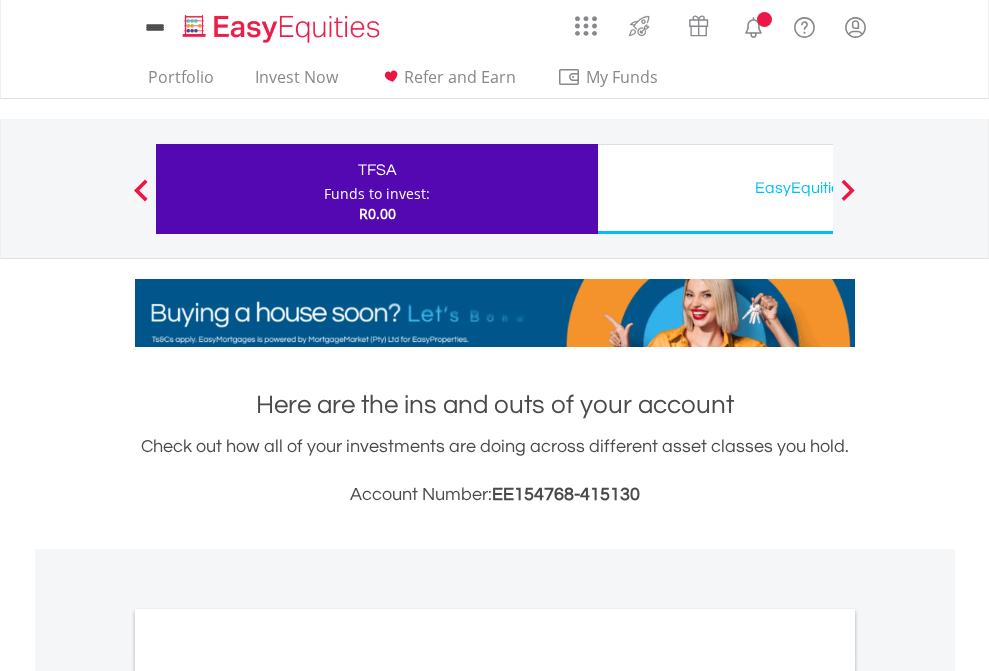 scroll, scrollTop: 0, scrollLeft: 0, axis: both 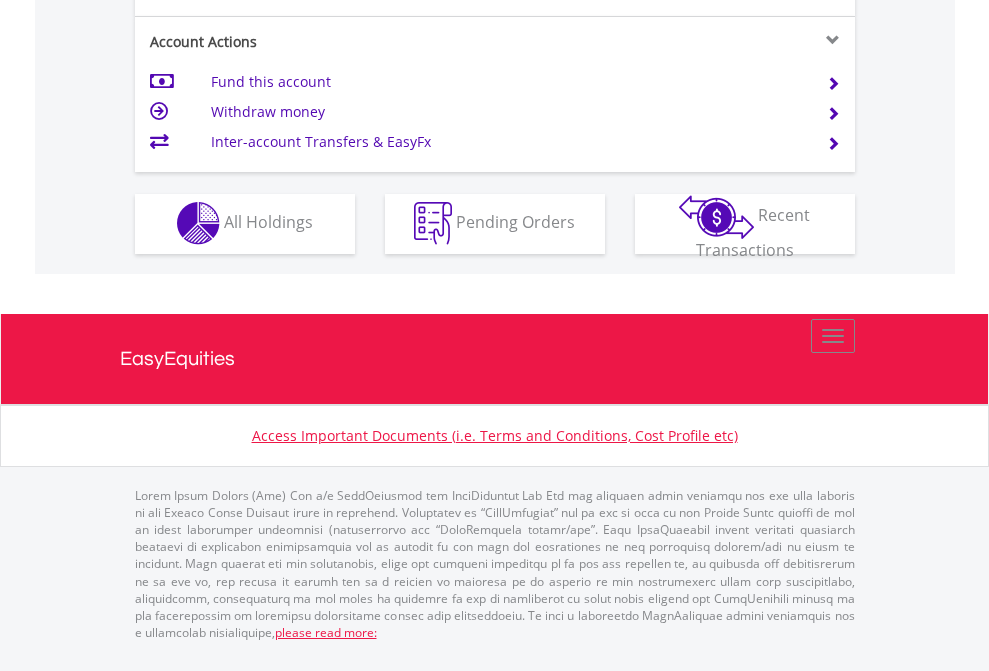 click on "Investment types" at bounding box center [706, -353] 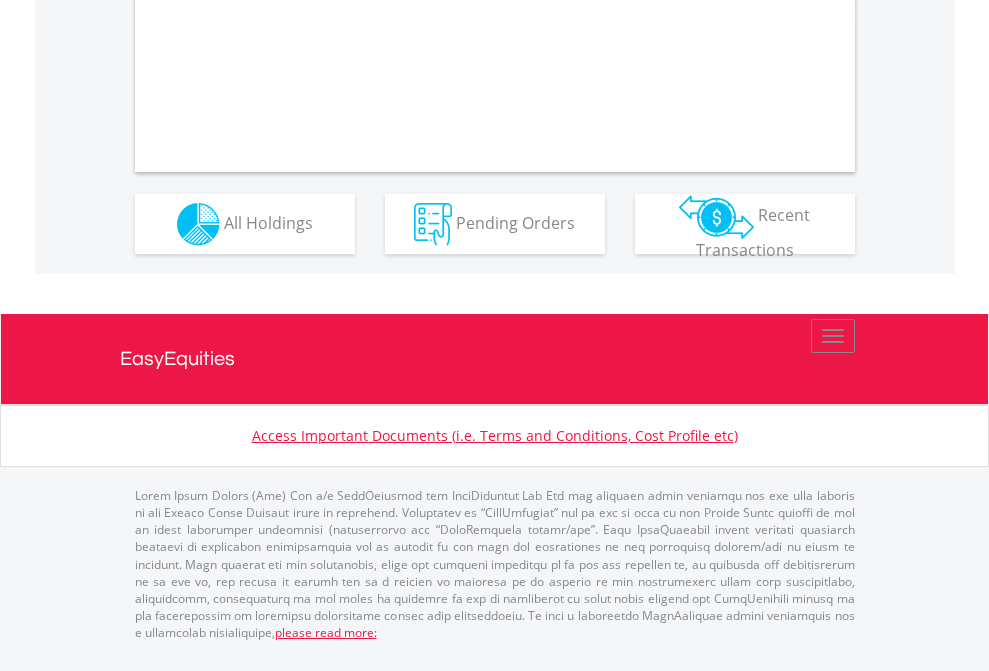 scroll, scrollTop: 1877, scrollLeft: 0, axis: vertical 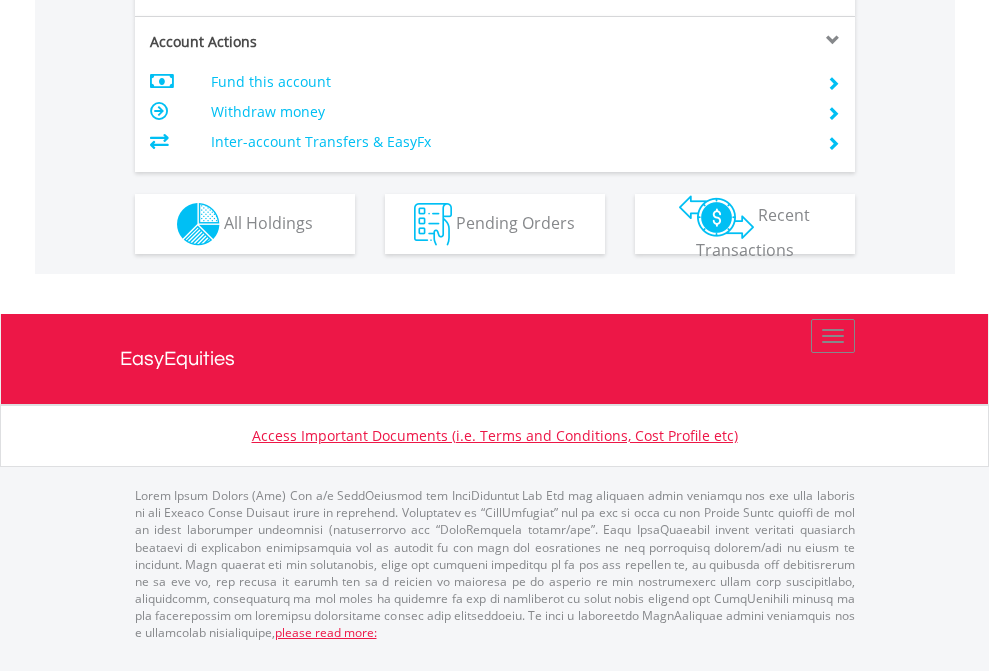 click on "Investment types" at bounding box center (706, -337) 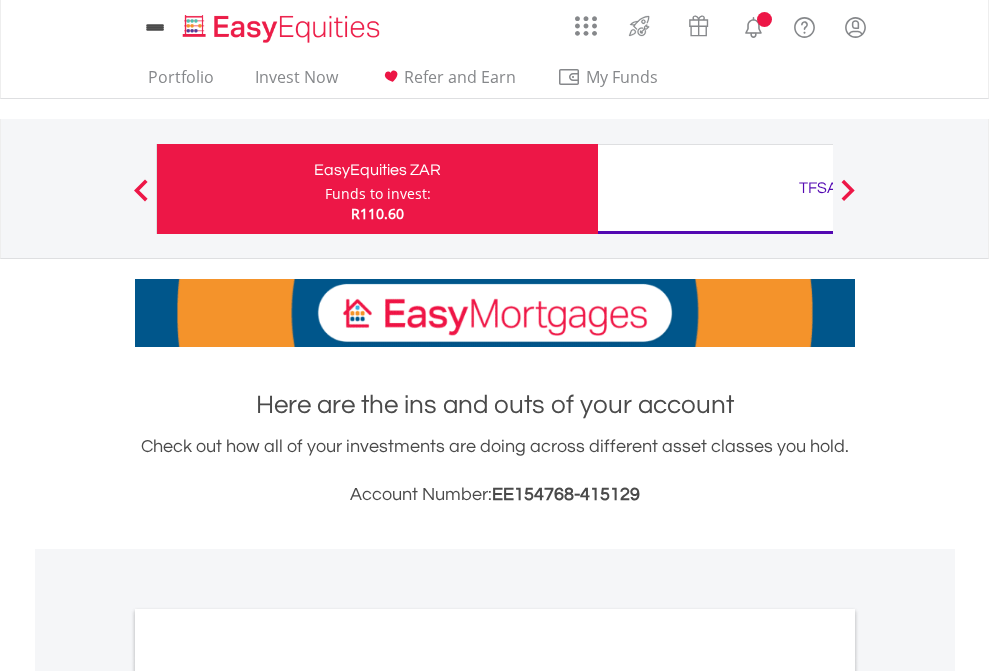 scroll, scrollTop: 1202, scrollLeft: 0, axis: vertical 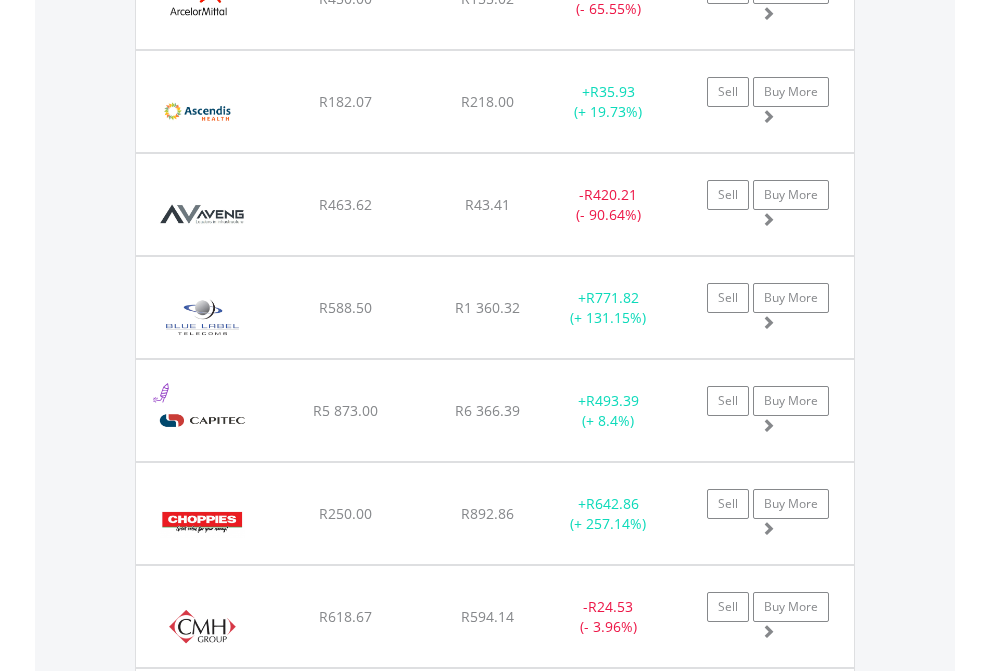 click on "TFSA" at bounding box center [818, -2196] 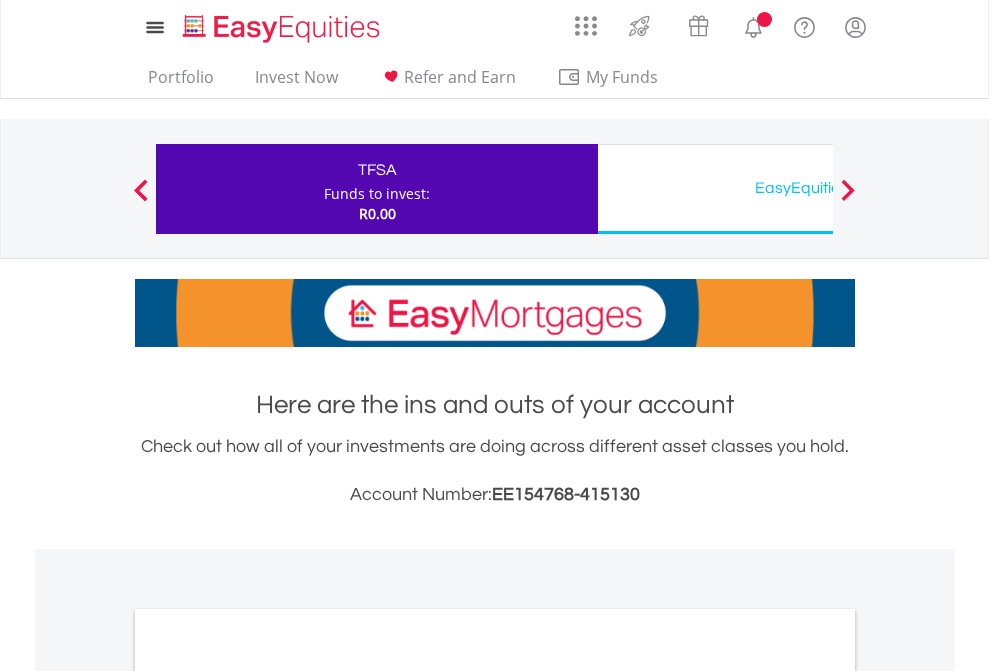 scroll, scrollTop: 1202, scrollLeft: 0, axis: vertical 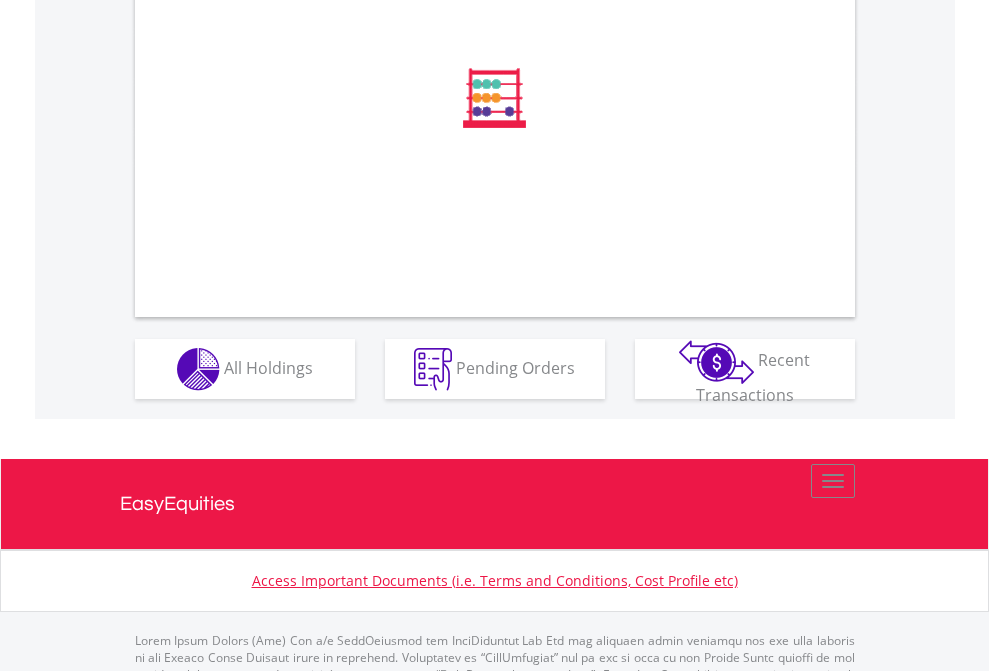 click on "All Holdings" at bounding box center (268, 367) 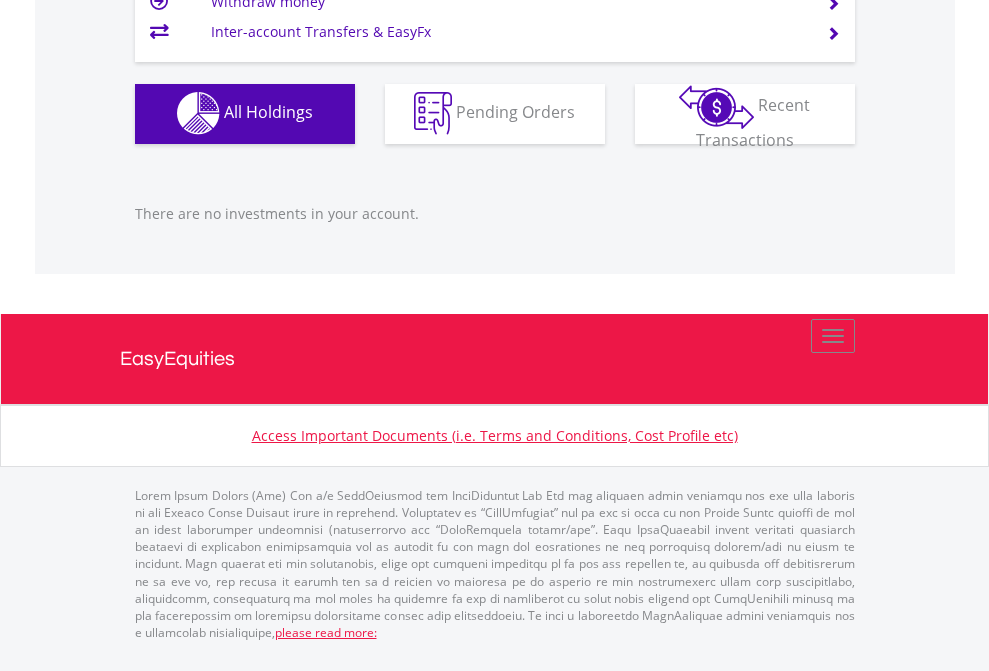 scroll, scrollTop: 1980, scrollLeft: 0, axis: vertical 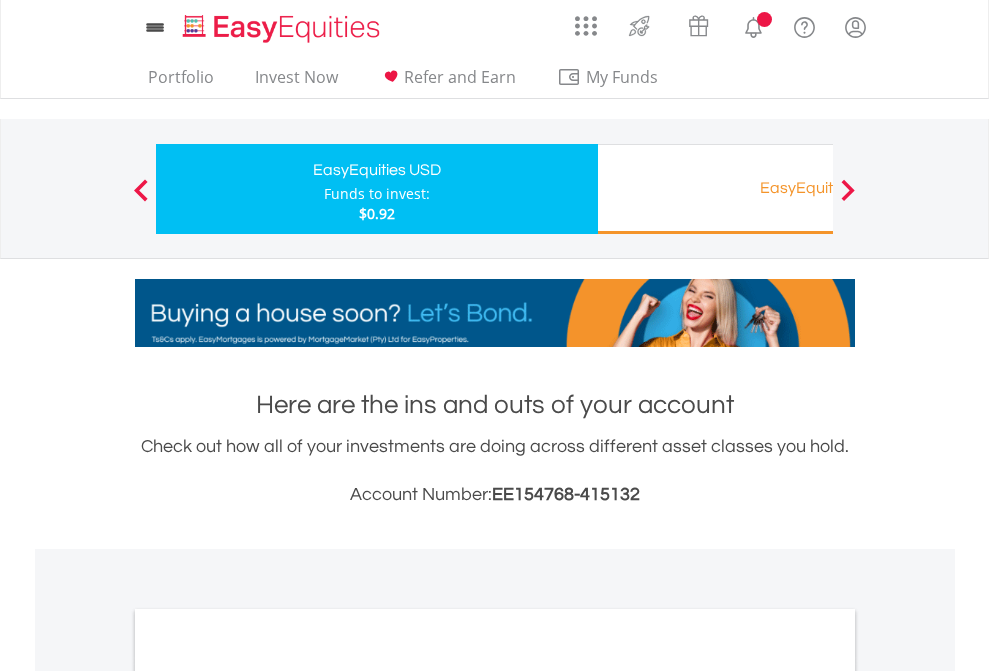 click on "All Holdings" at bounding box center (268, 1096) 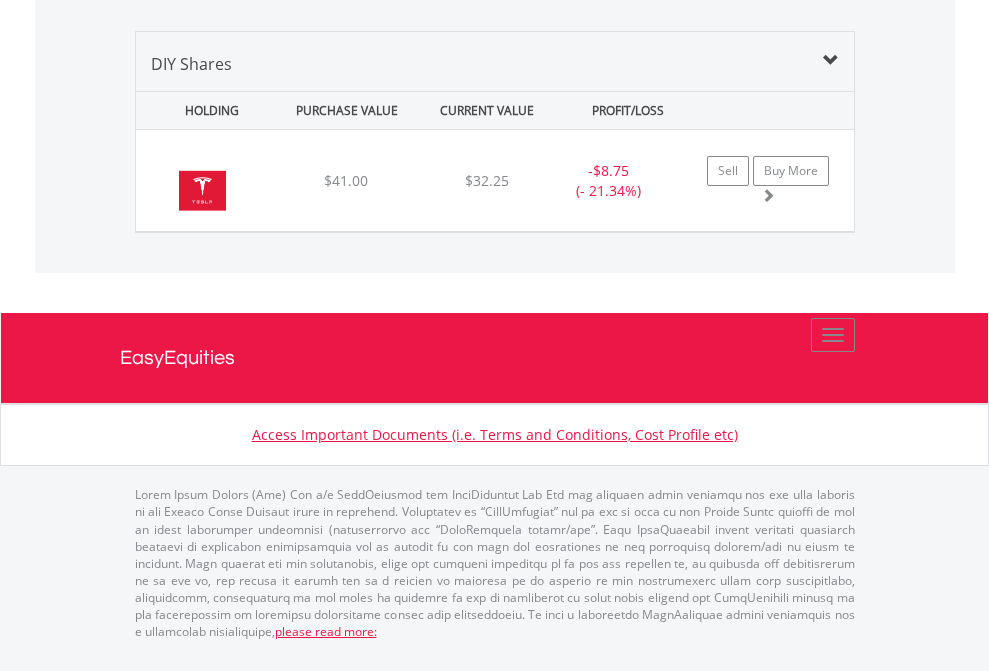 scroll, scrollTop: 2225, scrollLeft: 0, axis: vertical 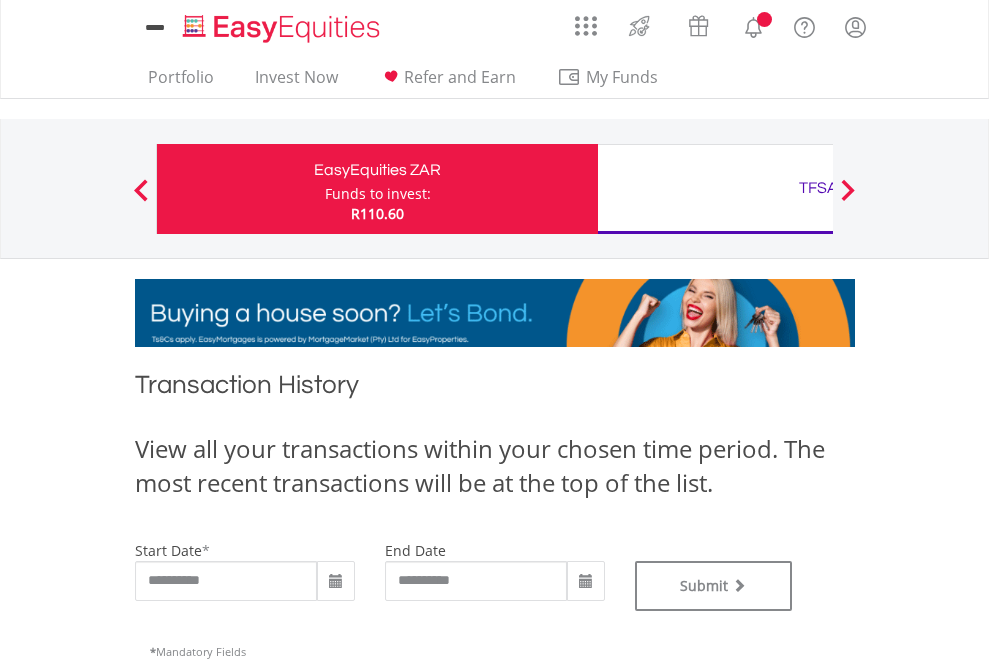 type on "**********" 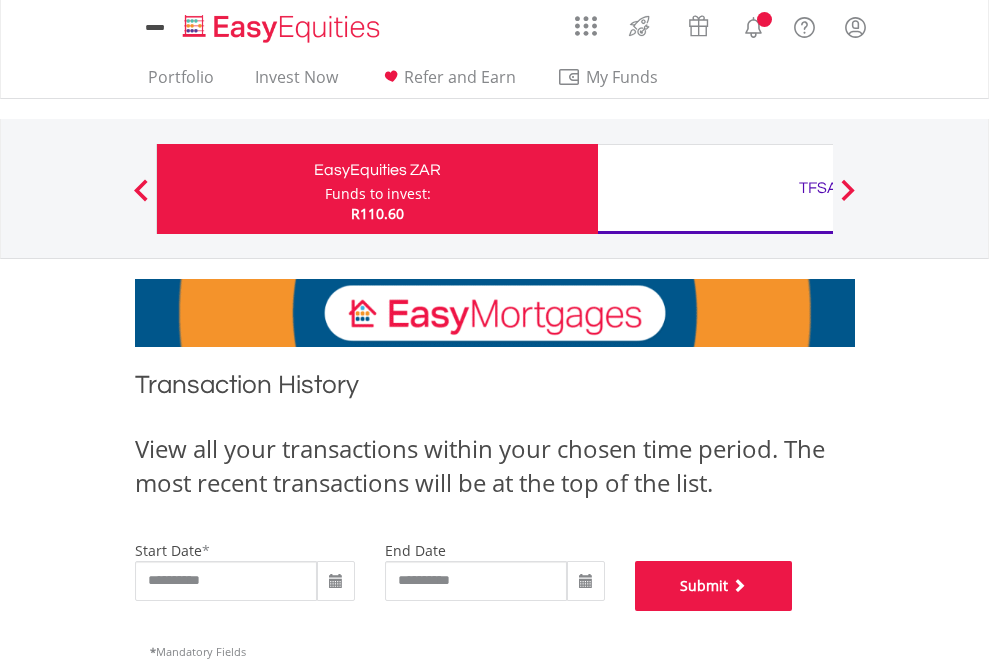 click on "Submit" at bounding box center [714, 586] 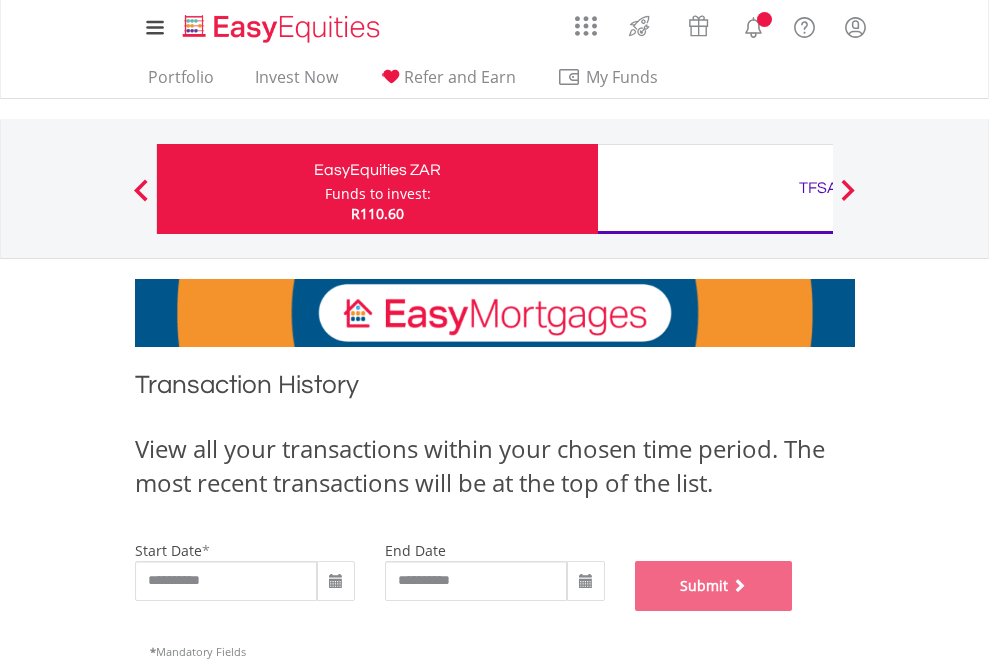 scroll, scrollTop: 811, scrollLeft: 0, axis: vertical 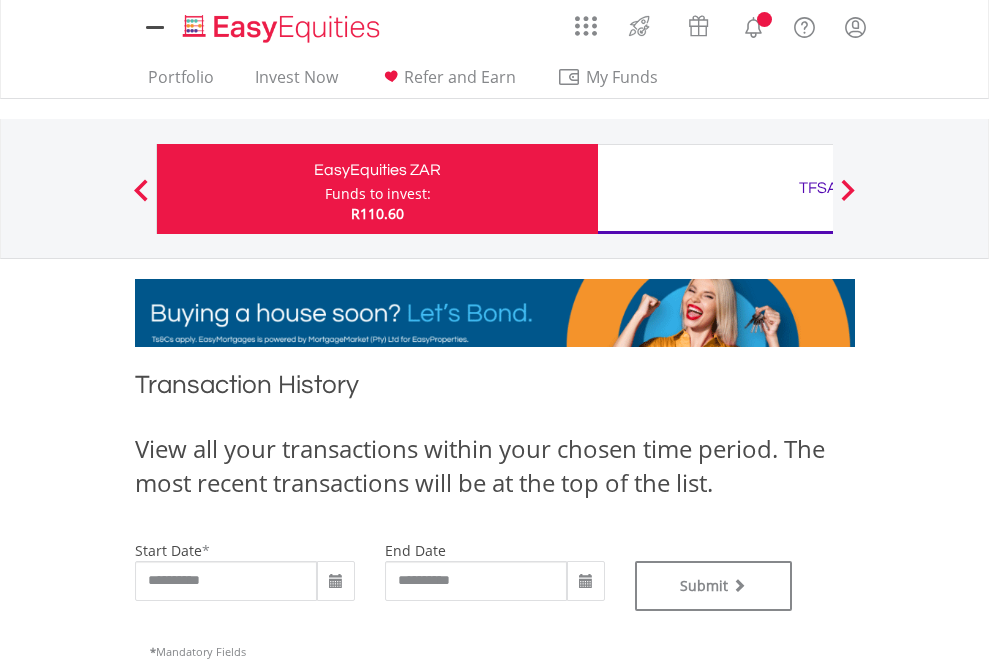 click on "TFSA" at bounding box center (818, 188) 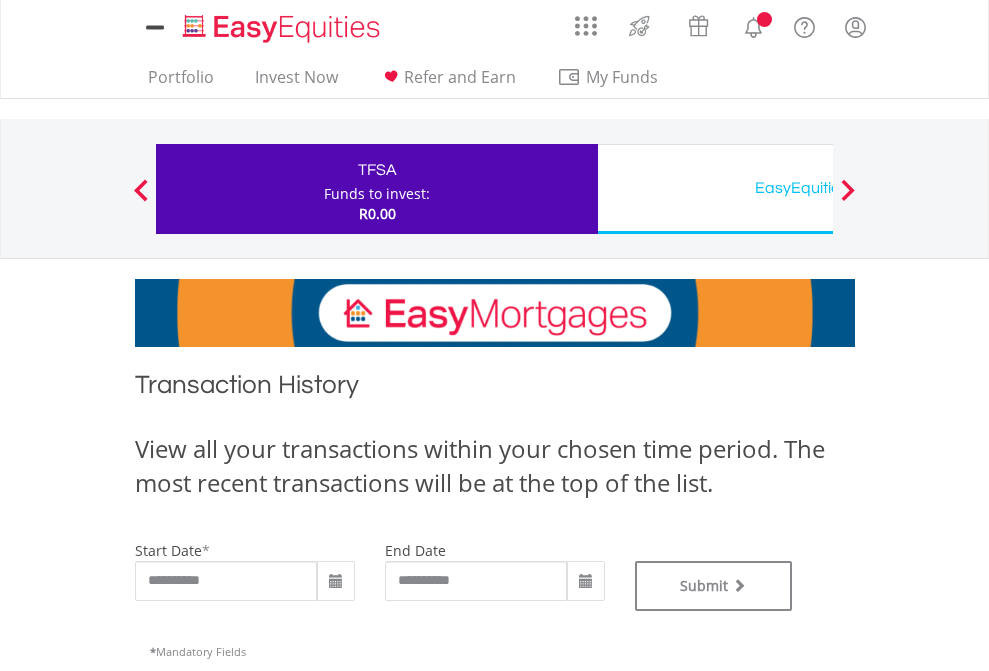 type on "**********" 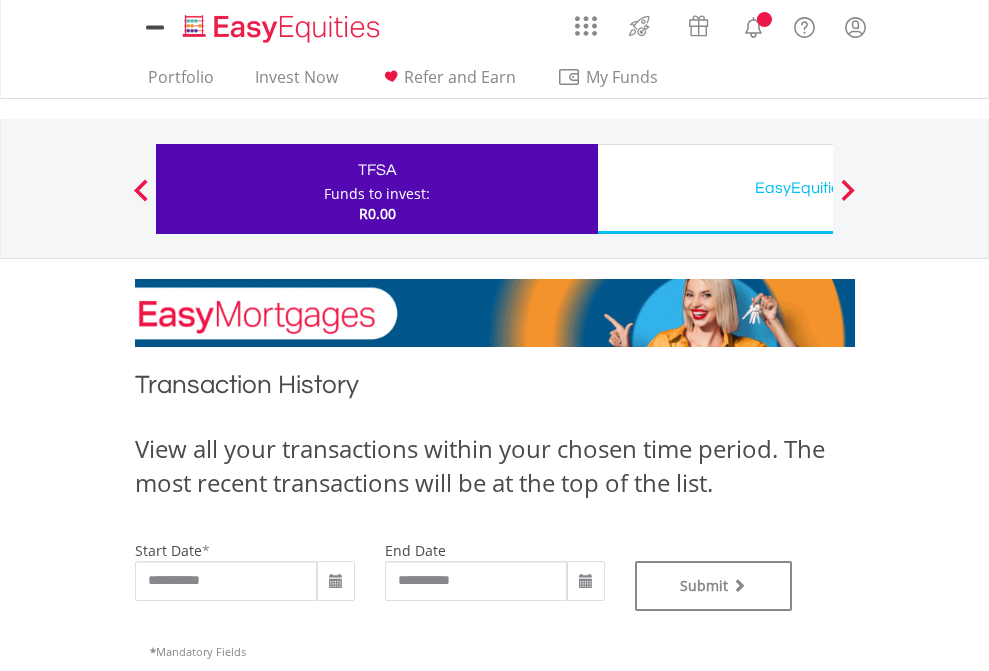 scroll, scrollTop: 0, scrollLeft: 0, axis: both 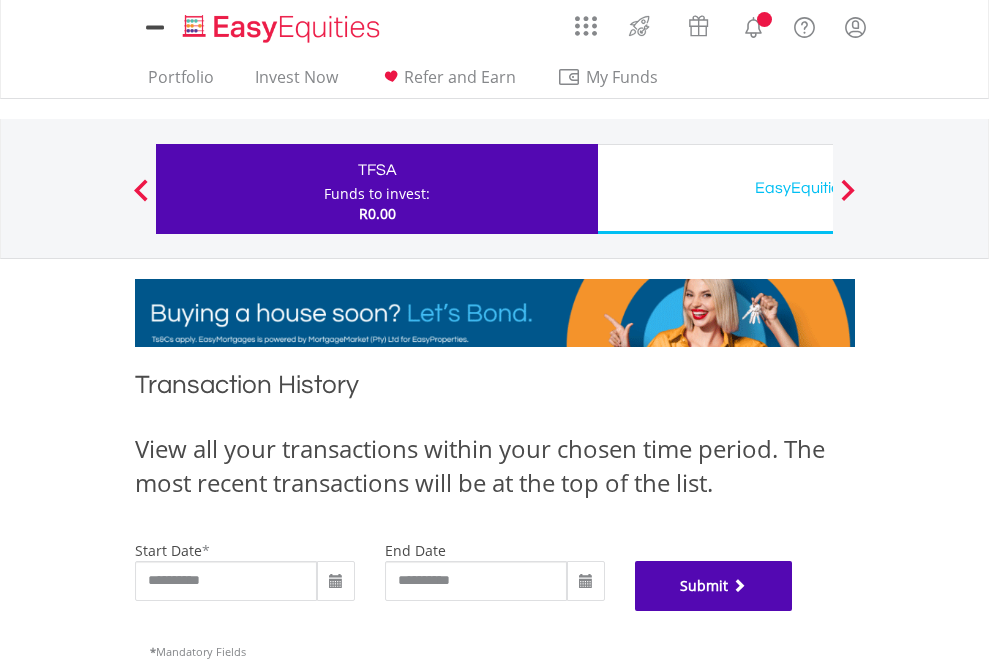 click on "Submit" at bounding box center [714, 586] 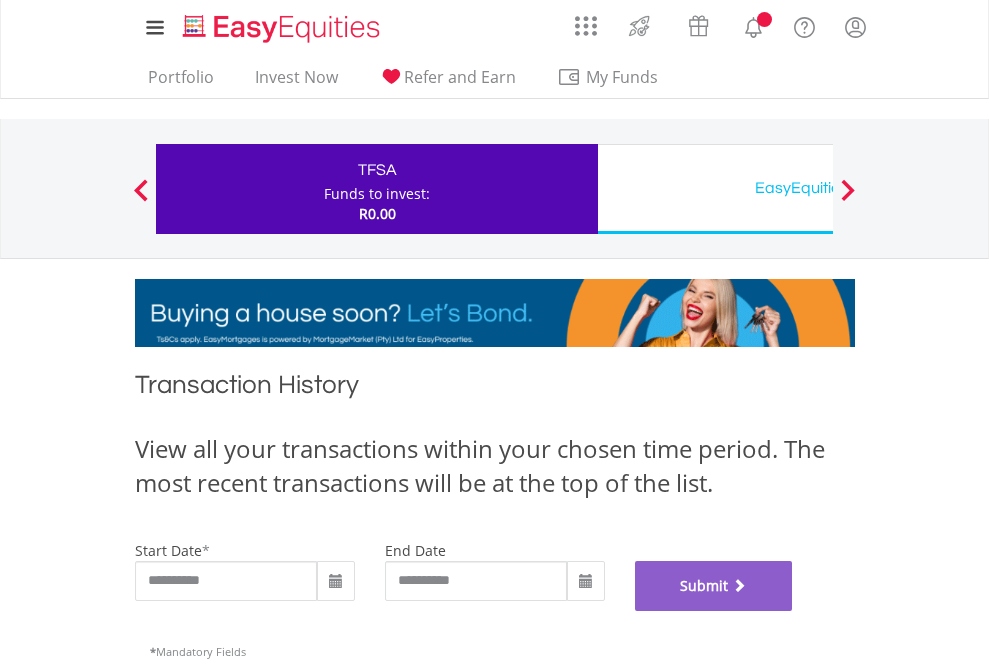 scroll, scrollTop: 811, scrollLeft: 0, axis: vertical 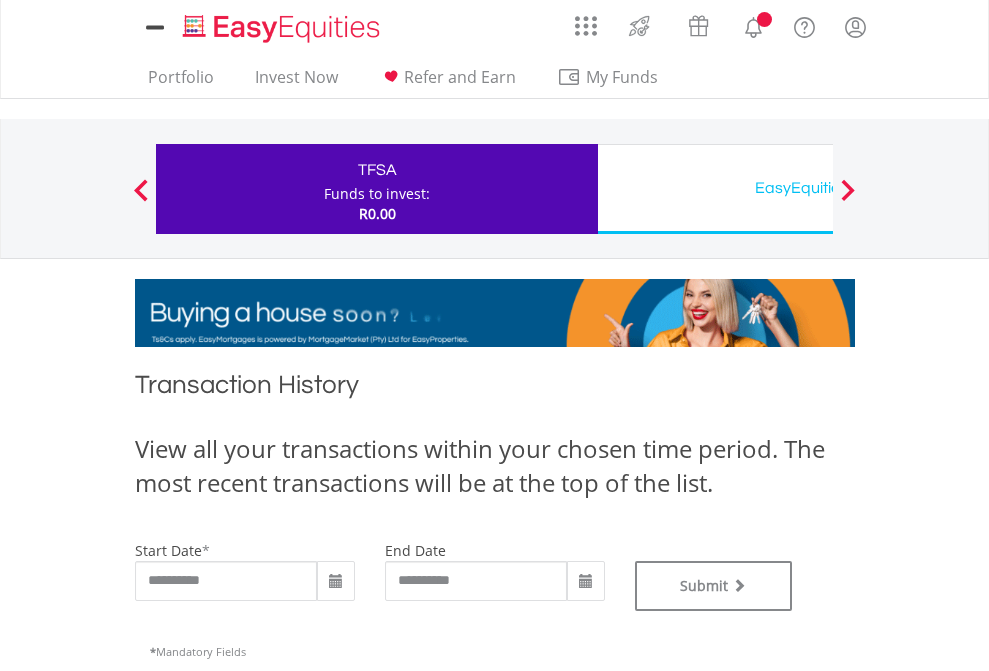 click on "EasyEquities USD" at bounding box center (818, 188) 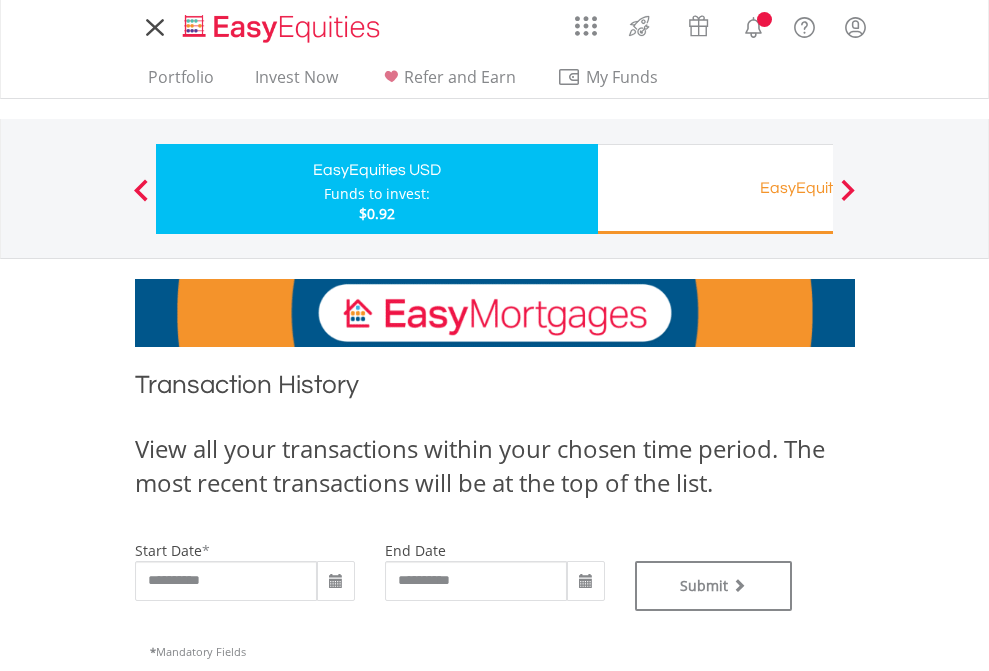 type on "**********" 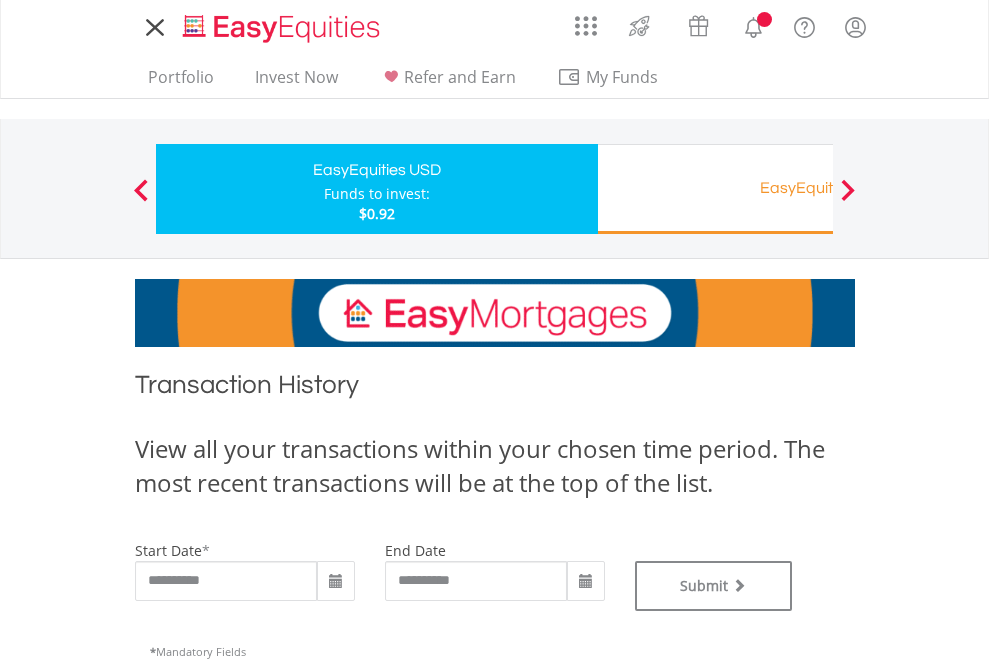 scroll, scrollTop: 0, scrollLeft: 0, axis: both 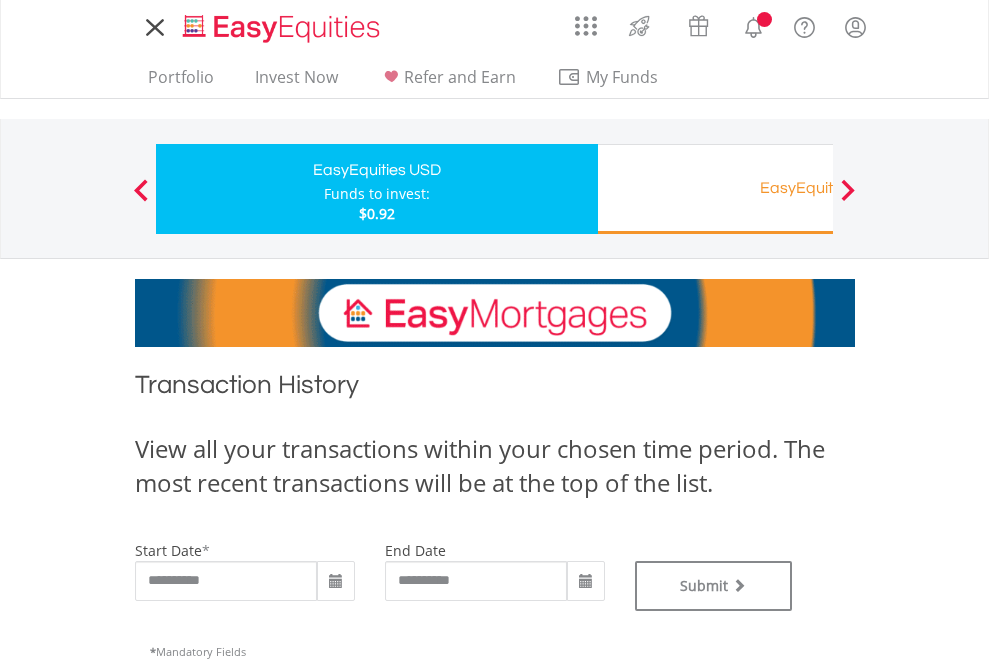 type on "**********" 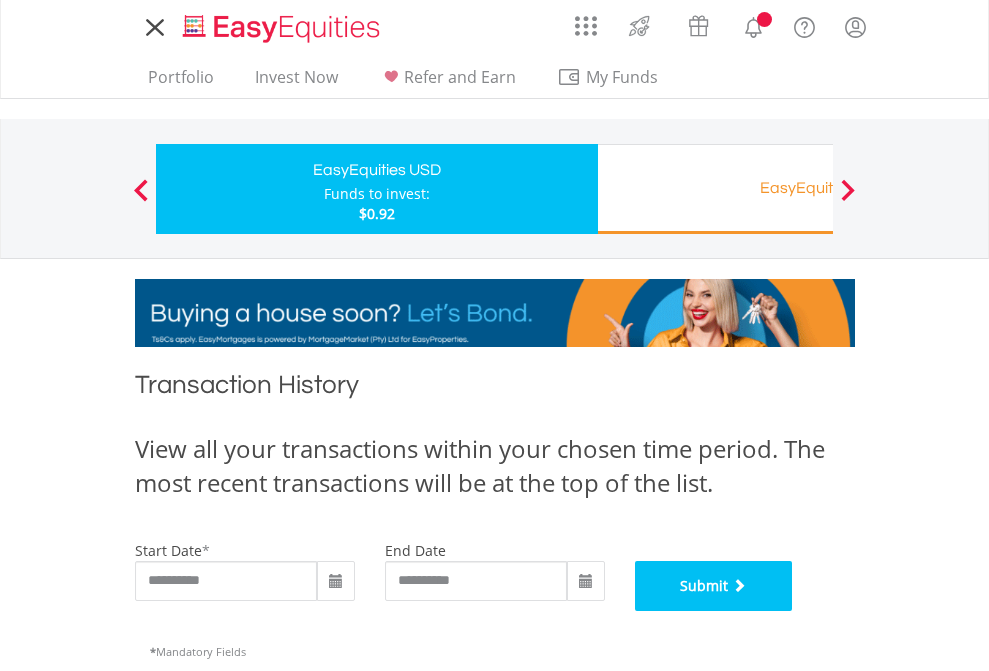 click on "Submit" at bounding box center [714, 586] 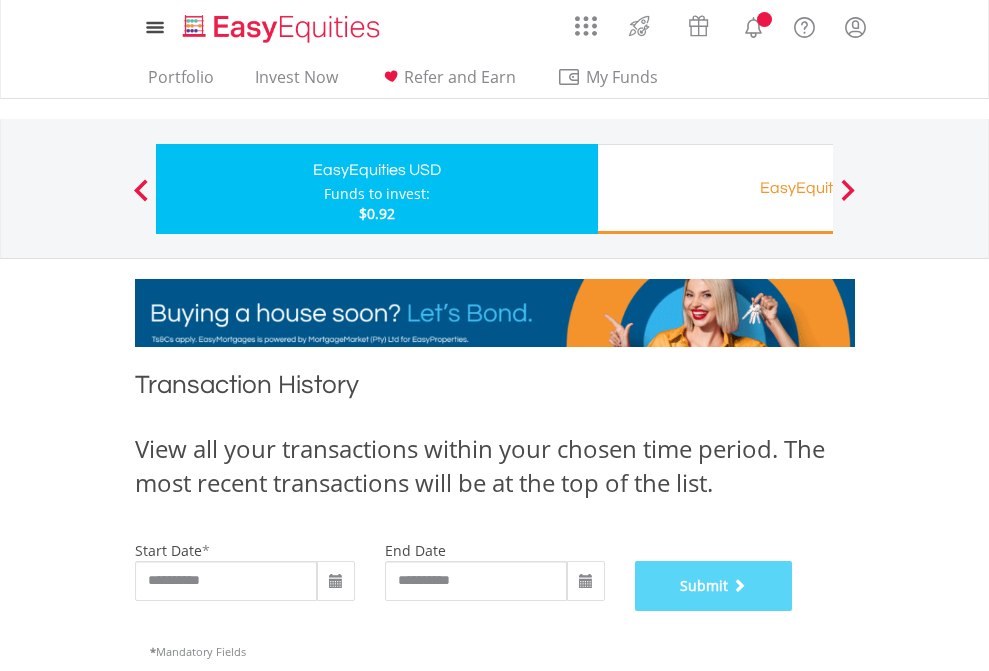 scroll, scrollTop: 811, scrollLeft: 0, axis: vertical 